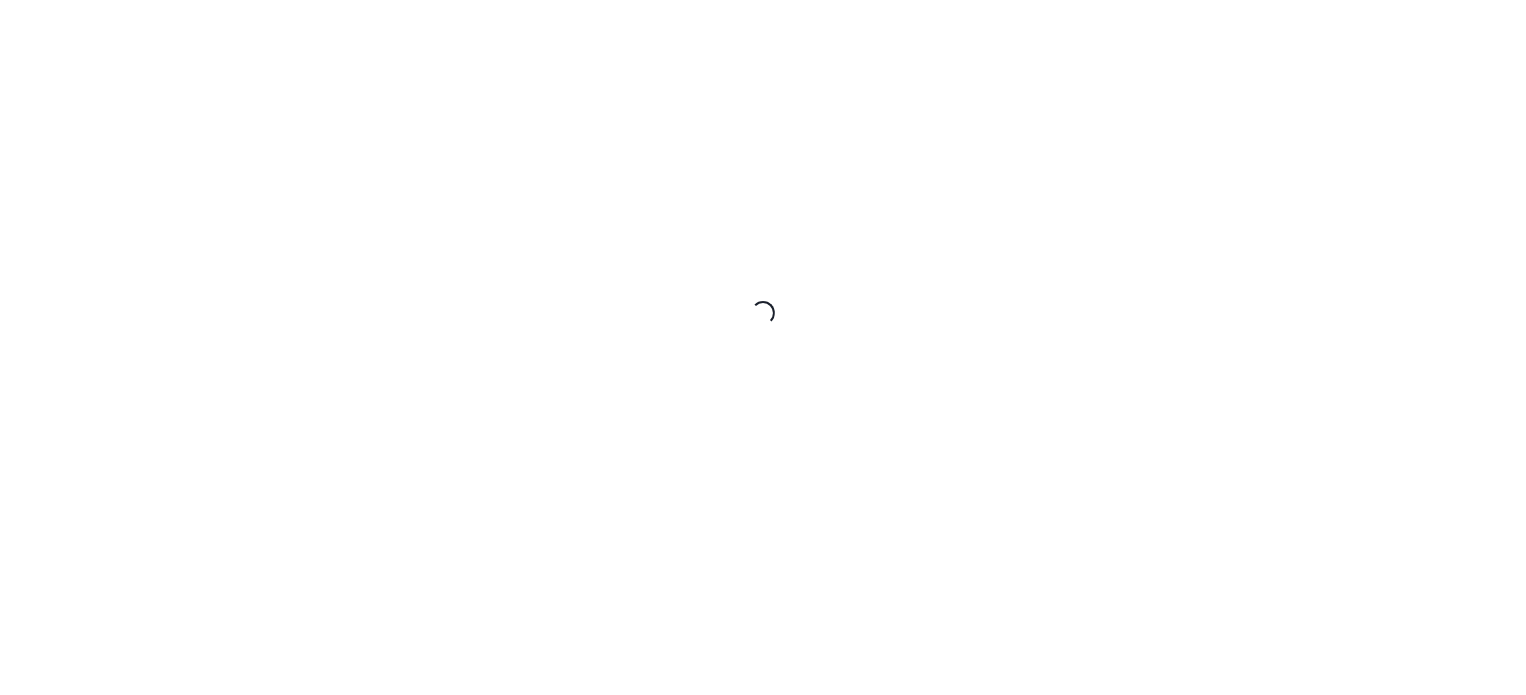 scroll, scrollTop: 0, scrollLeft: 0, axis: both 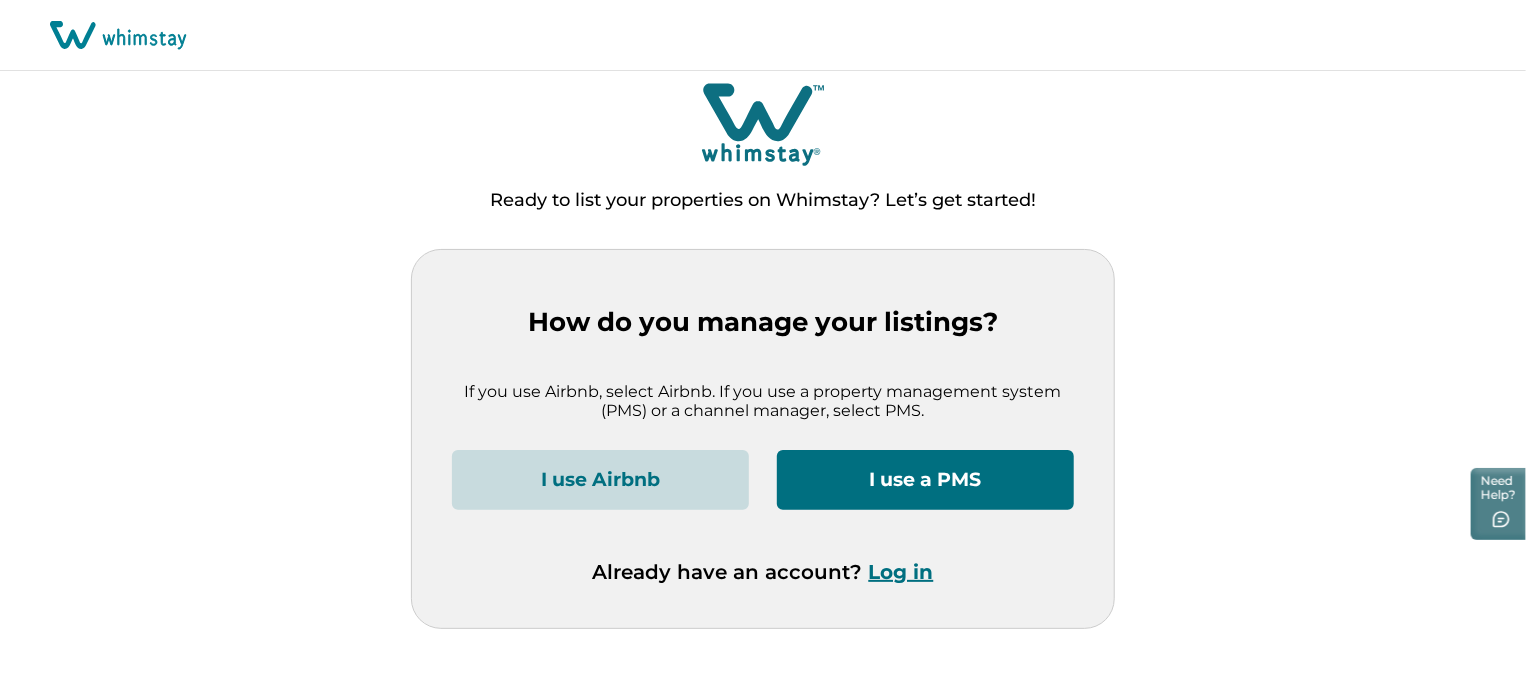 click on "Log in" at bounding box center [901, 572] 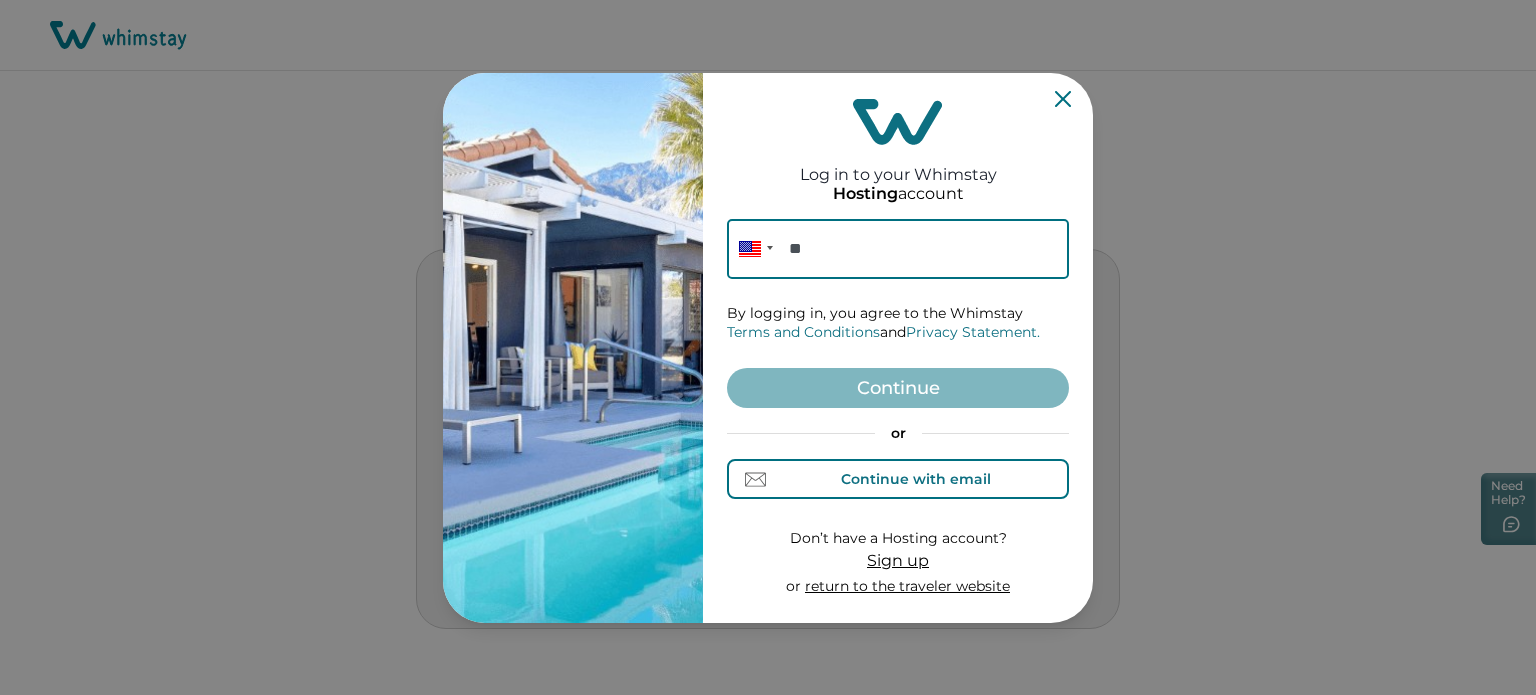 click on "Continue with email" at bounding box center [916, 479] 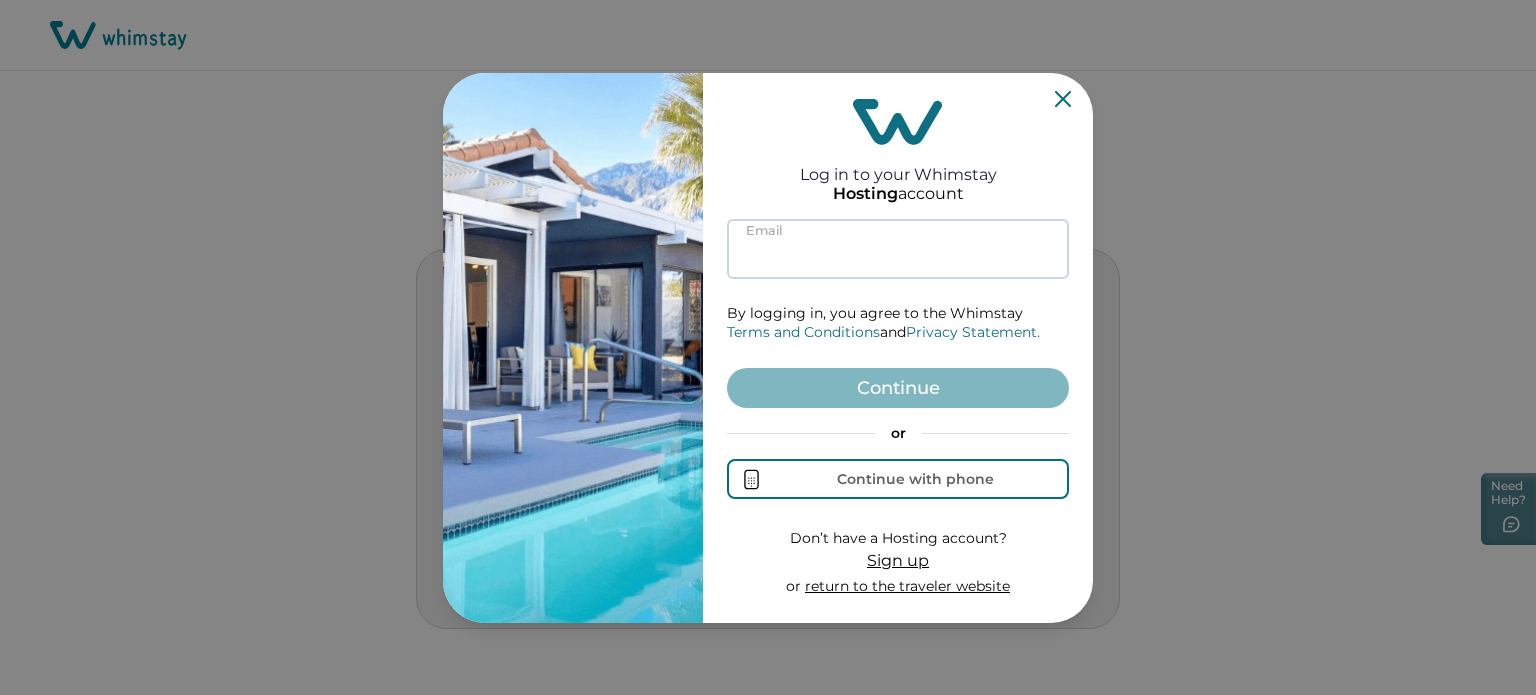 paste on "**********" 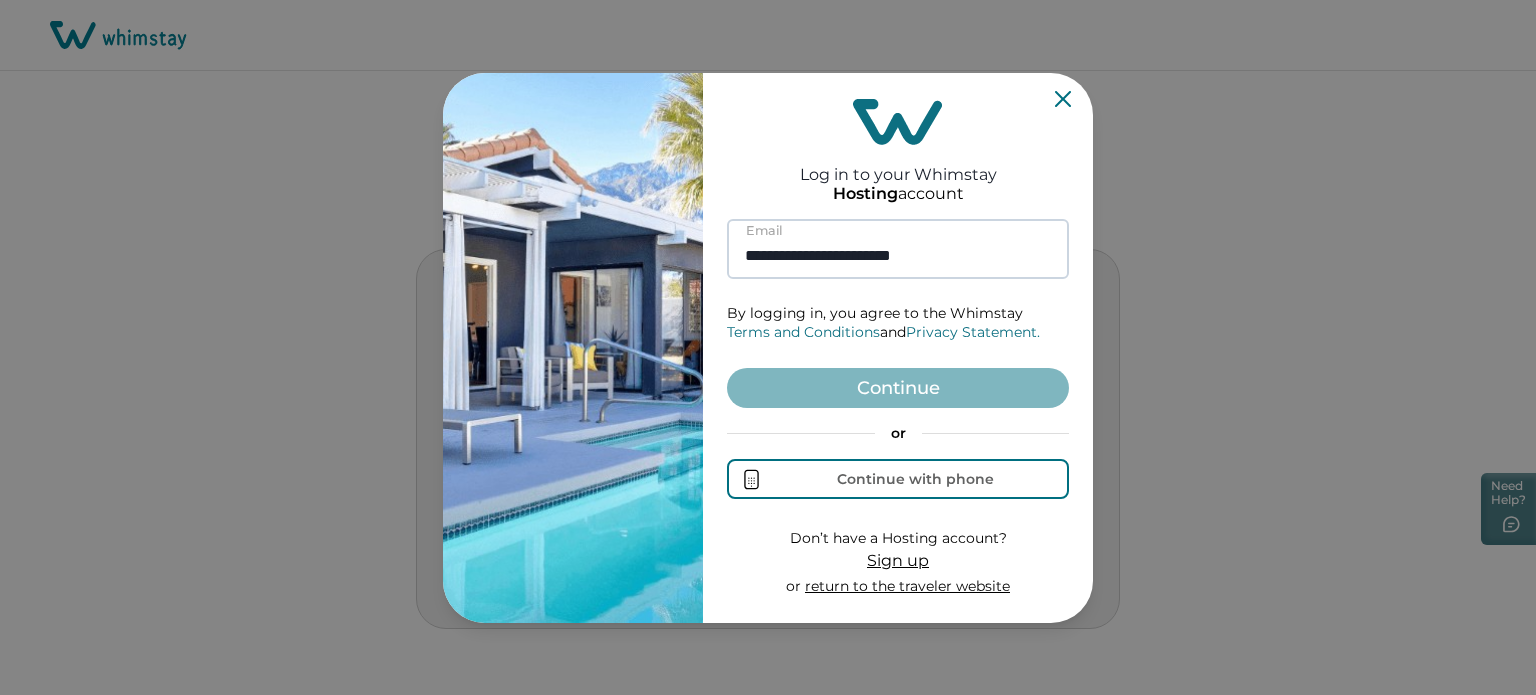 click on "**********" at bounding box center [898, 249] 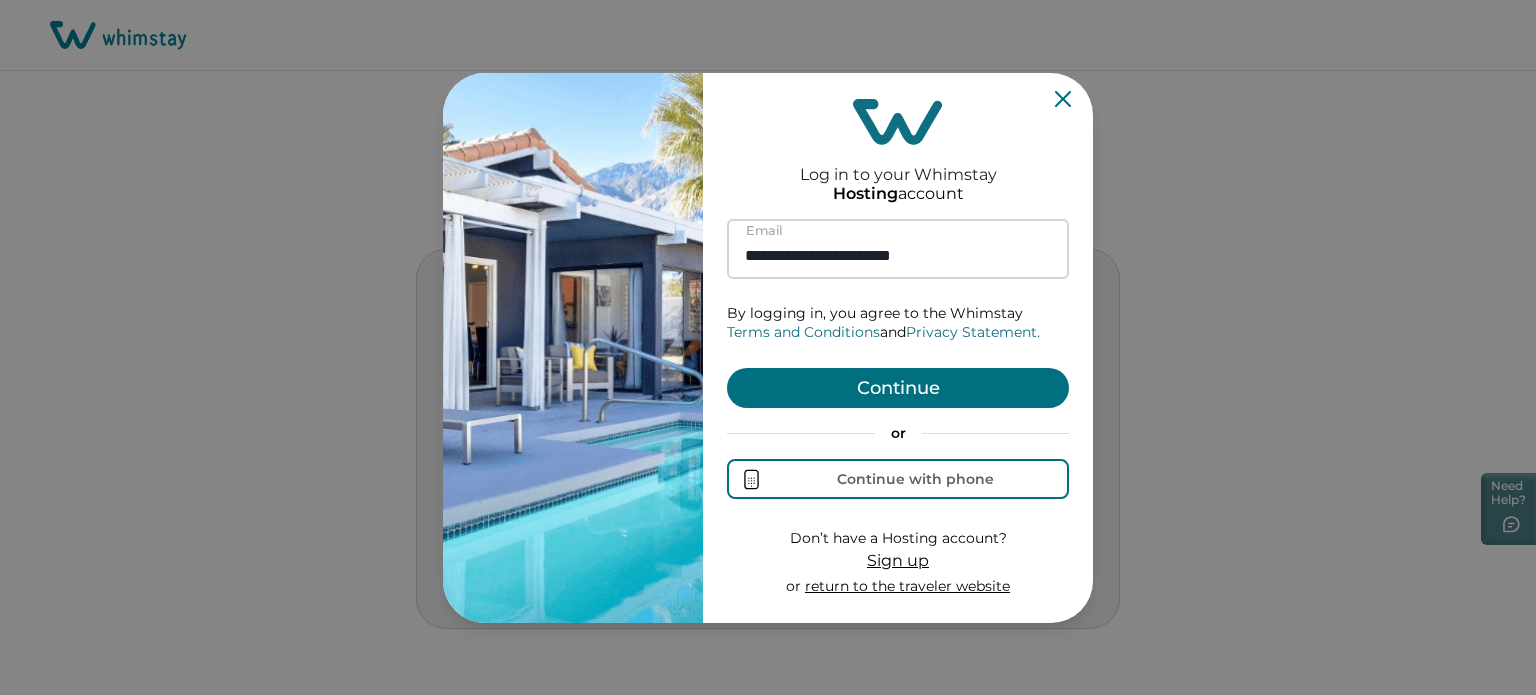 type on "**********" 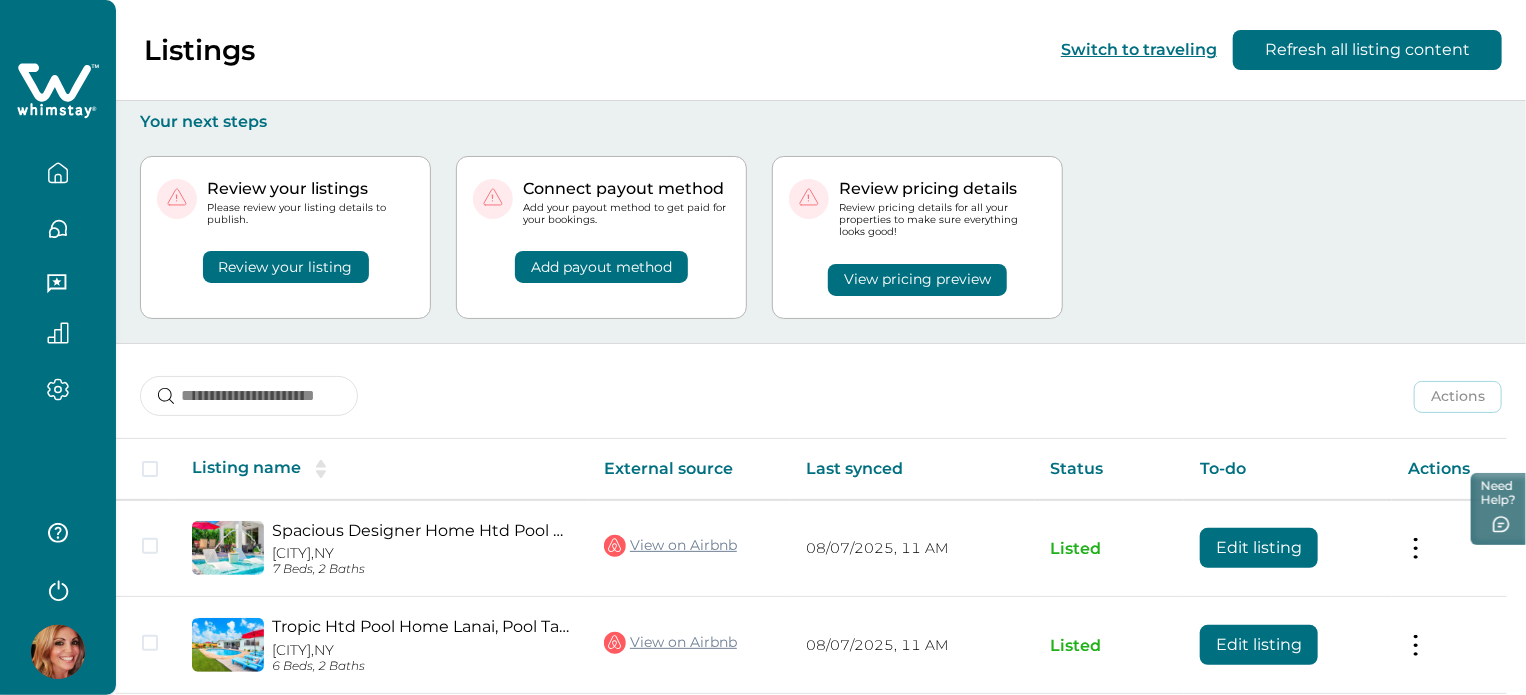 scroll, scrollTop: 367, scrollLeft: 0, axis: vertical 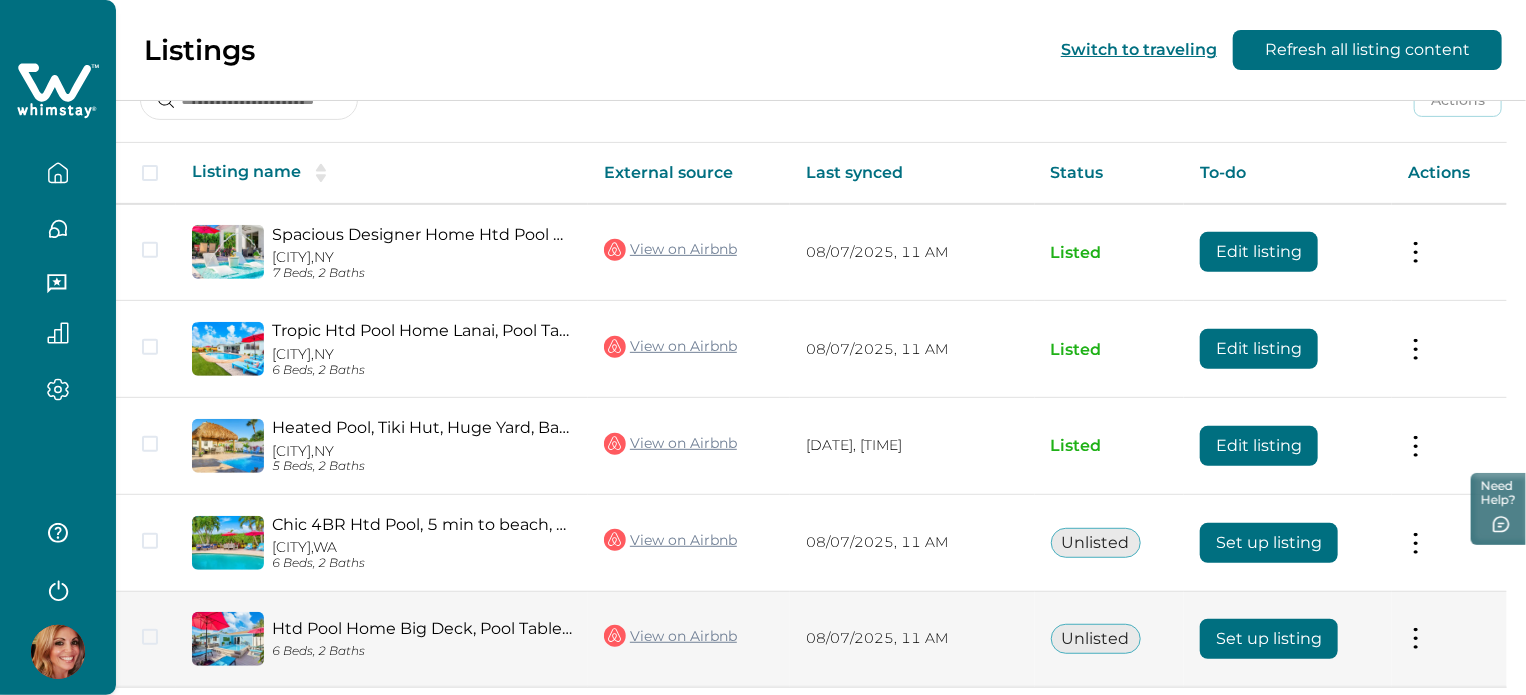 click on "Set up listing" at bounding box center (1269, 639) 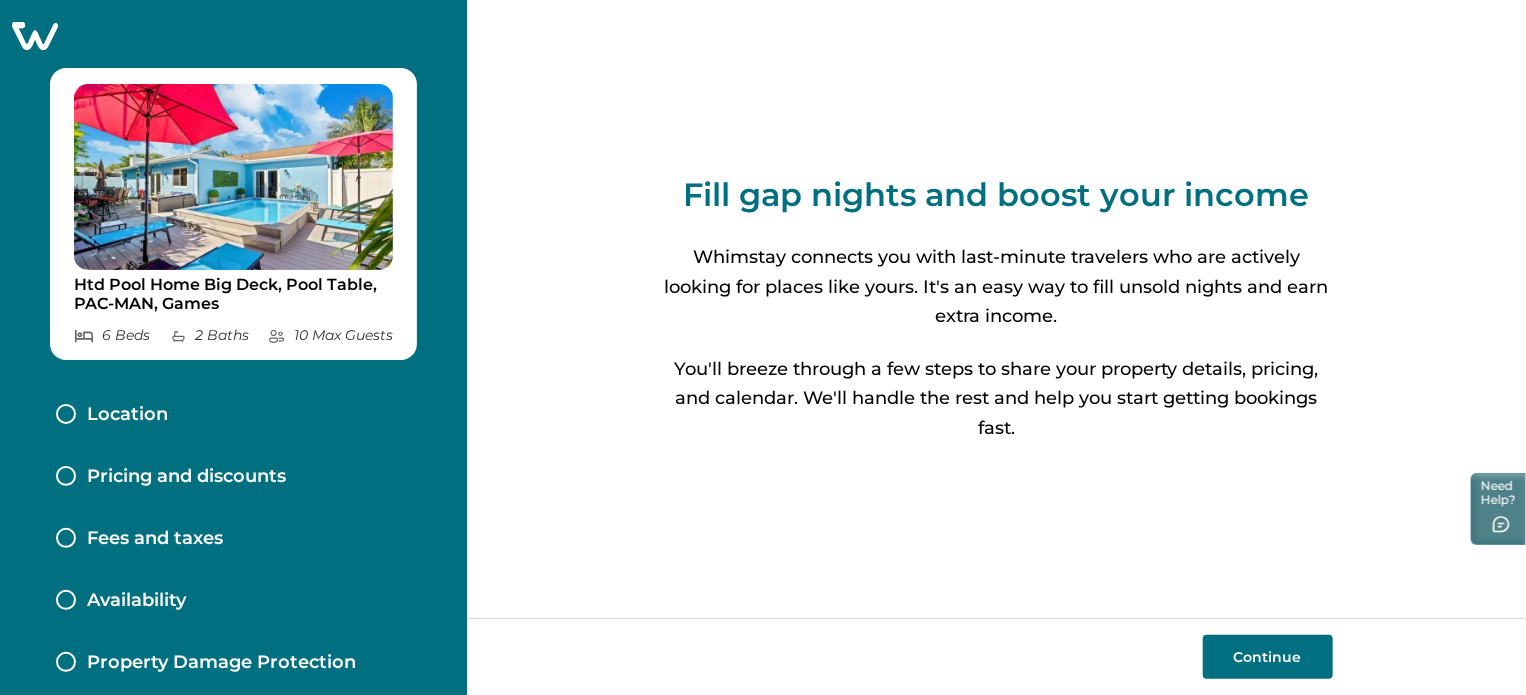 scroll, scrollTop: 0, scrollLeft: 0, axis: both 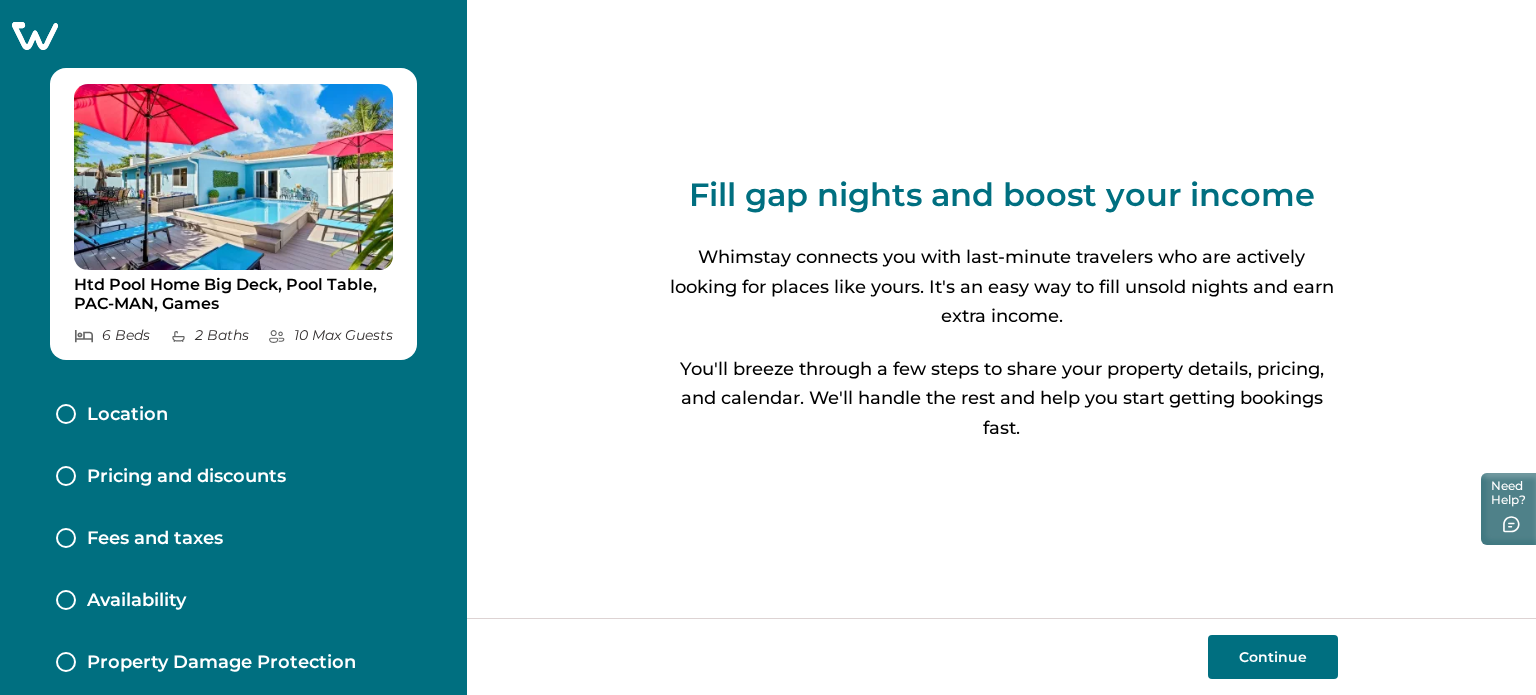 click on "Htd Pool Home Big Deck, Pool Table, PAC-MAN, Games   6   Bed s   2   Bath s   10   Max Guest s Location Pricing and discounts Fees and taxes Availability Property Damage Protection Cancellation Policy Minimum Age Requirement Calendar Sync" at bounding box center (233, 347) 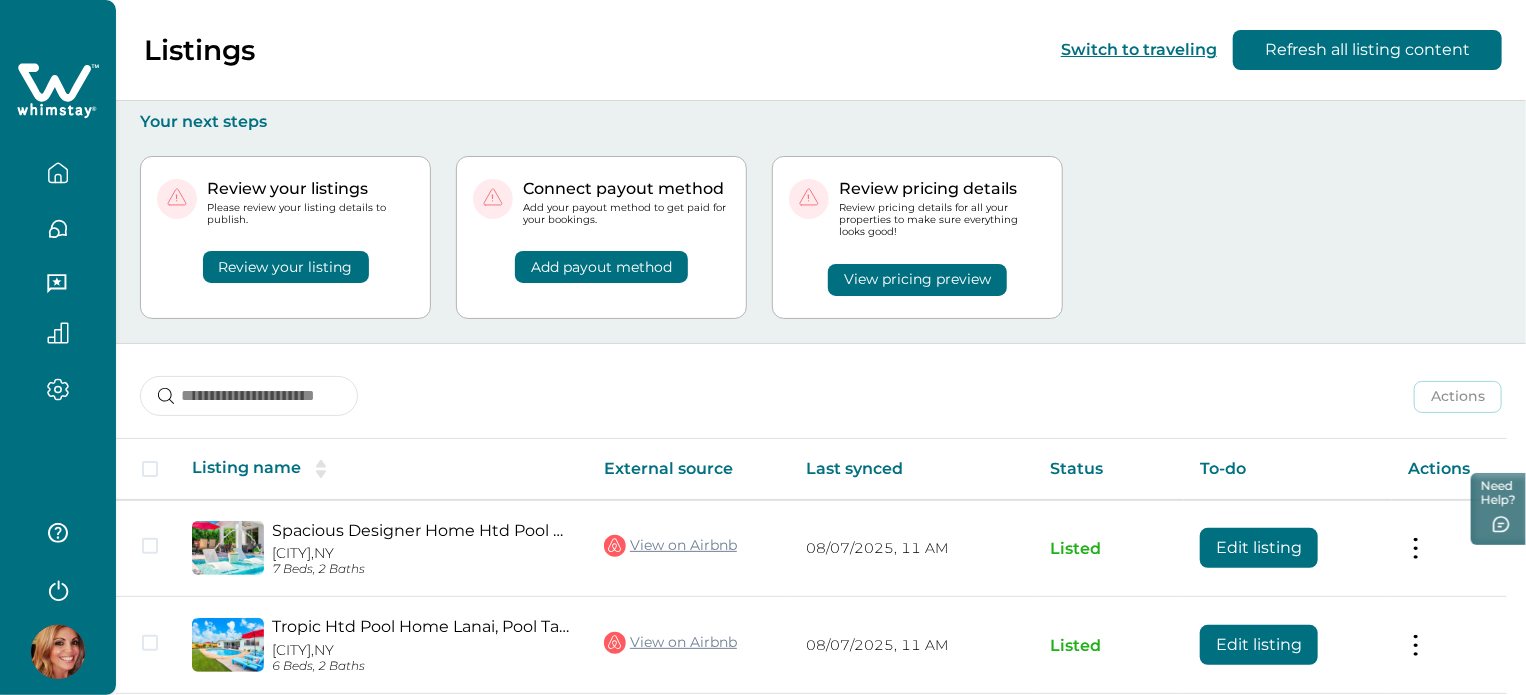 click 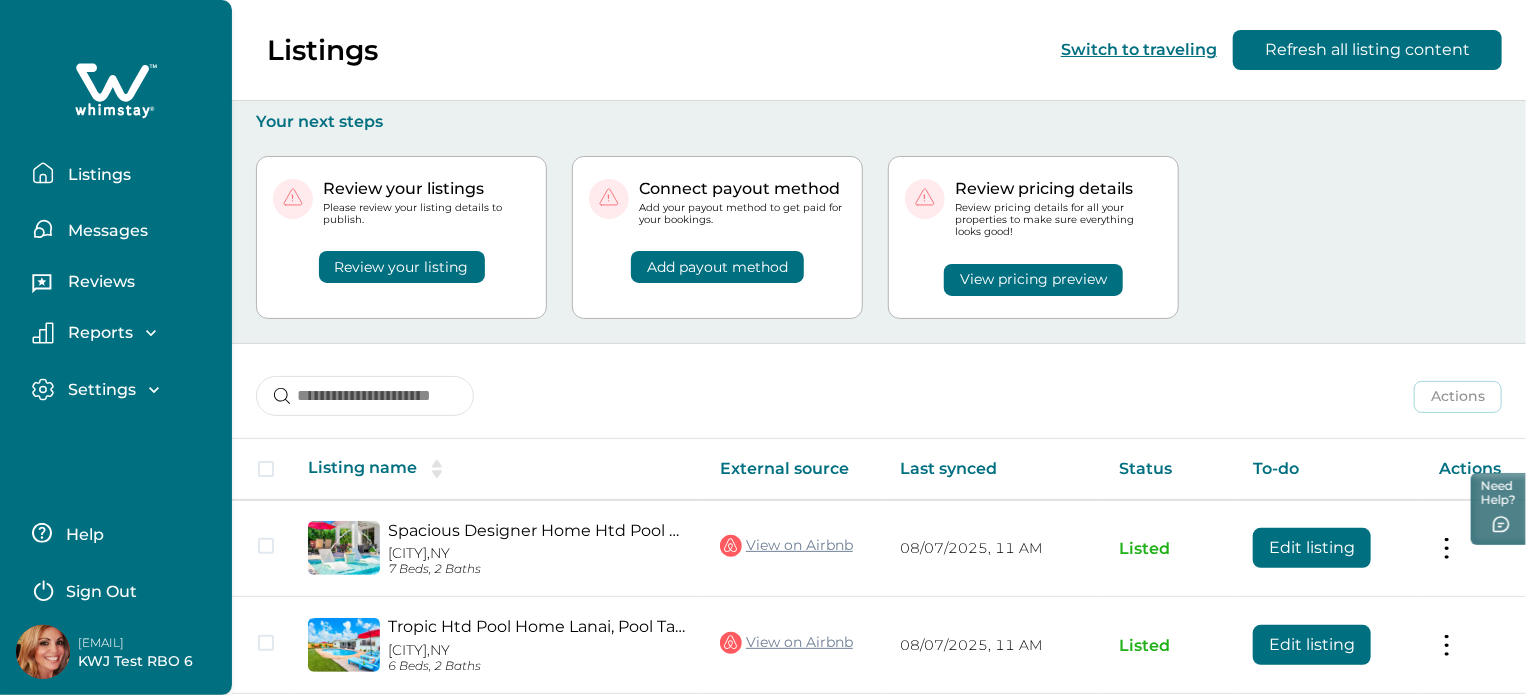click on "Sign Out" at bounding box center (101, 592) 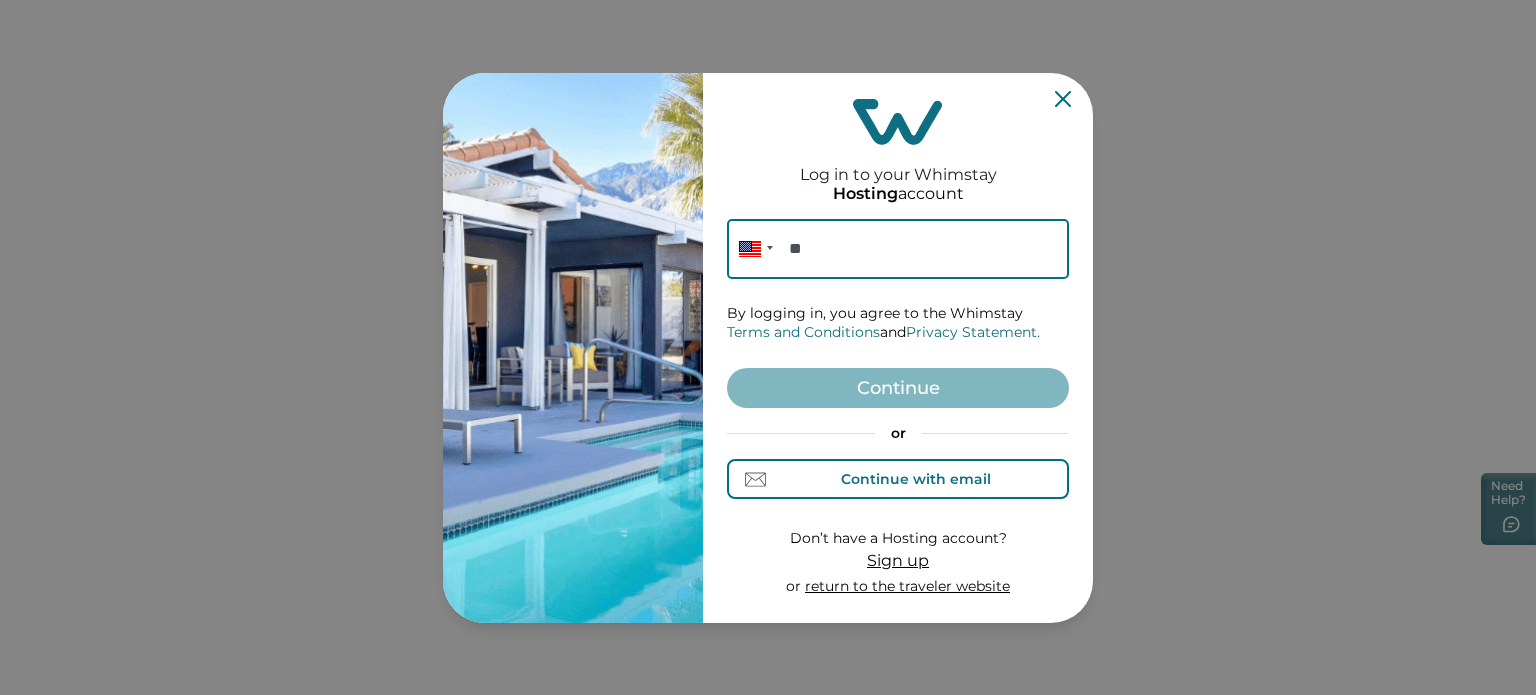 click on "Continue with email" at bounding box center (916, 479) 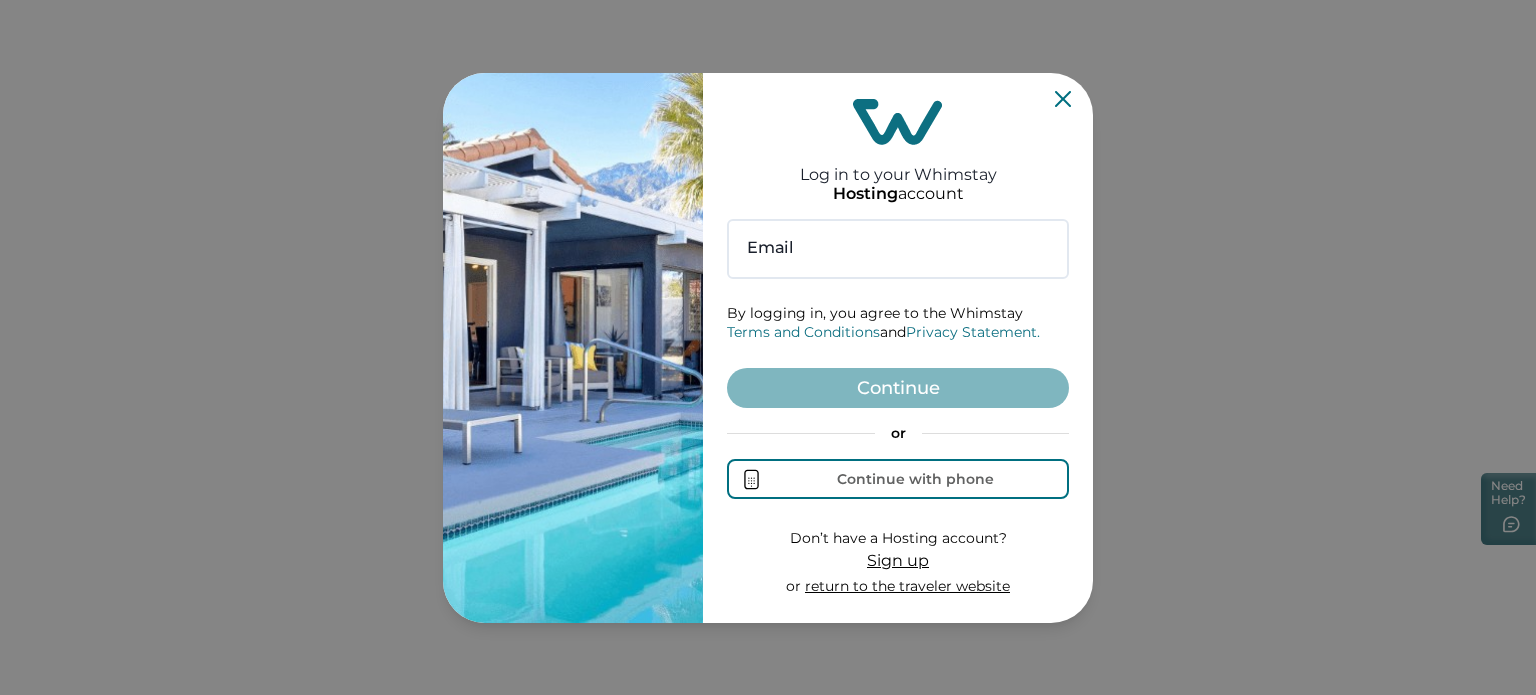 click on "Log in to your Whimstay  Hosting   account Email By logging in, you agree to the Whimstay   Terms and Conditions  and  Privacy Statement. Continue or Continue with phone Don’t have a Hosting account? Sign up   or   return to the traveler website" at bounding box center (898, 348) 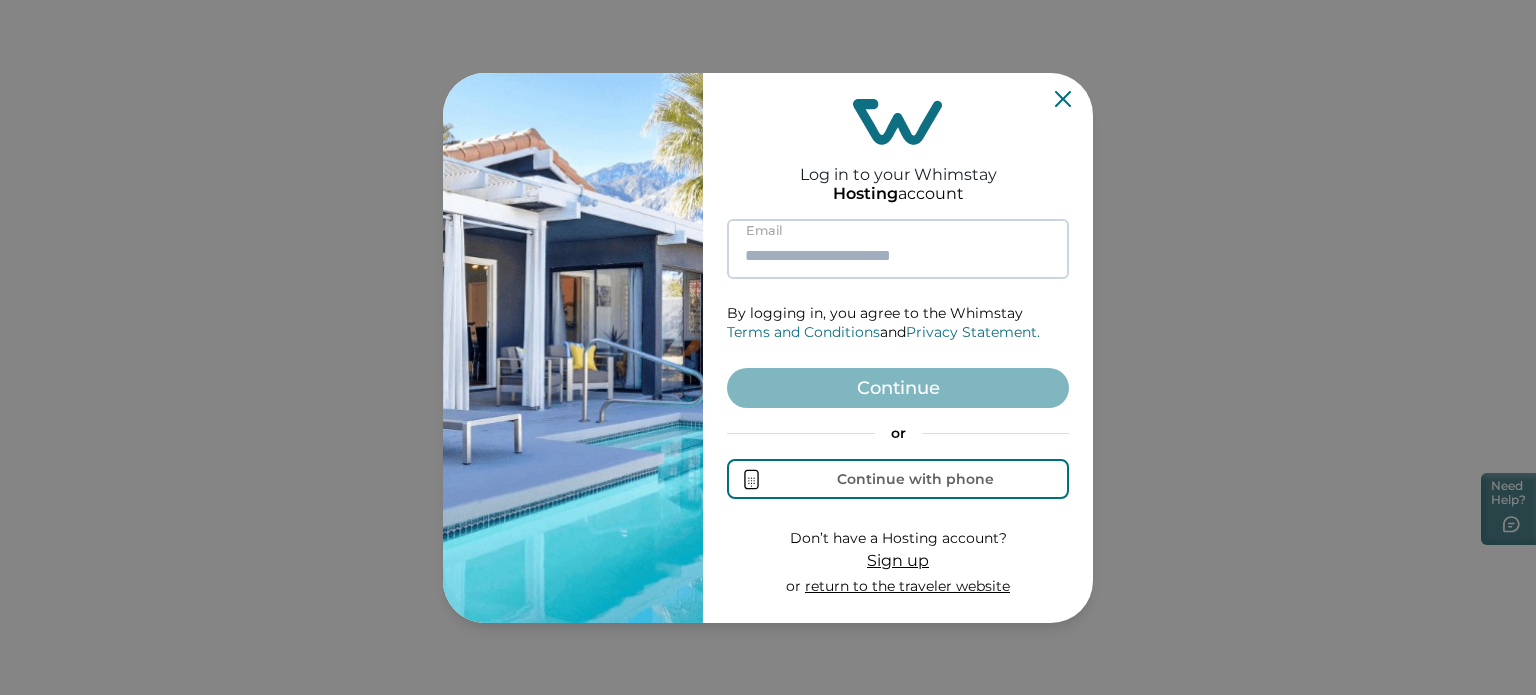 click at bounding box center (898, 249) 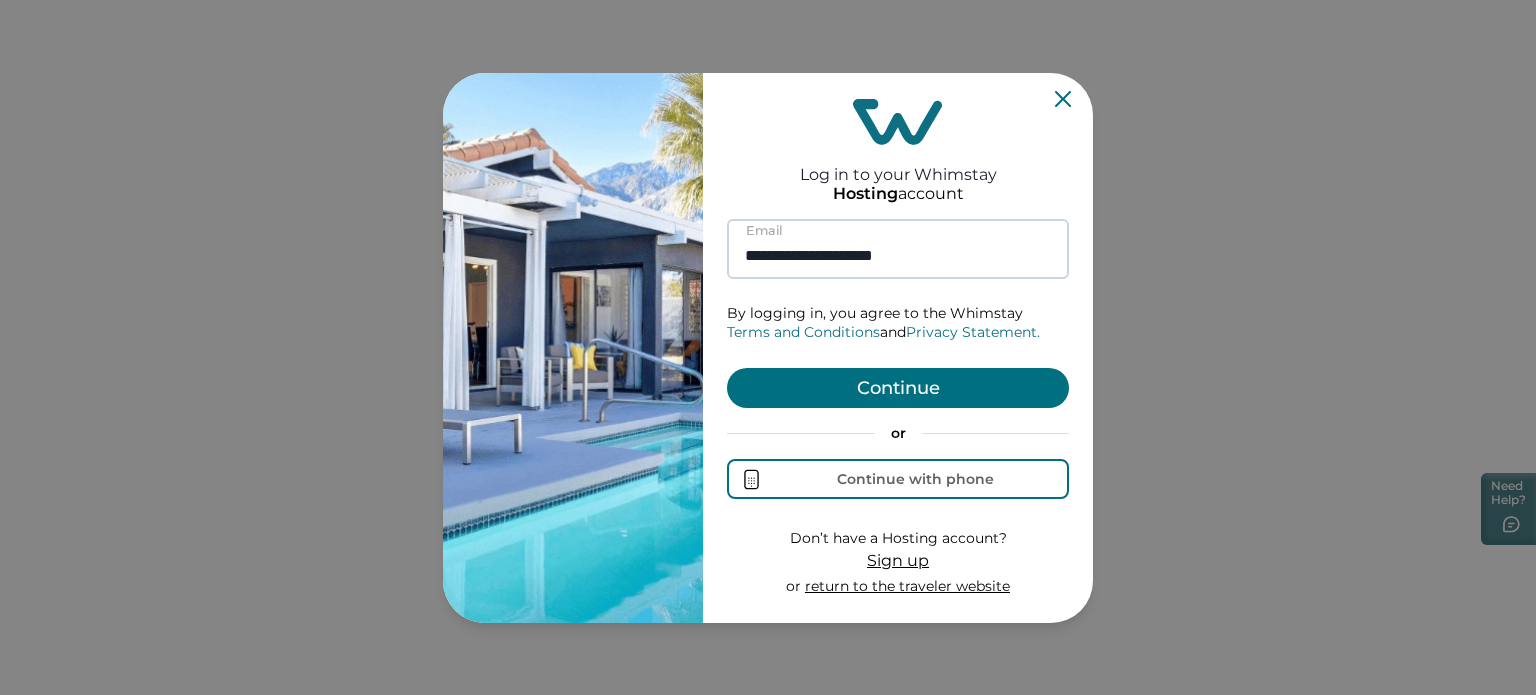 click on "Continue" at bounding box center (898, 388) 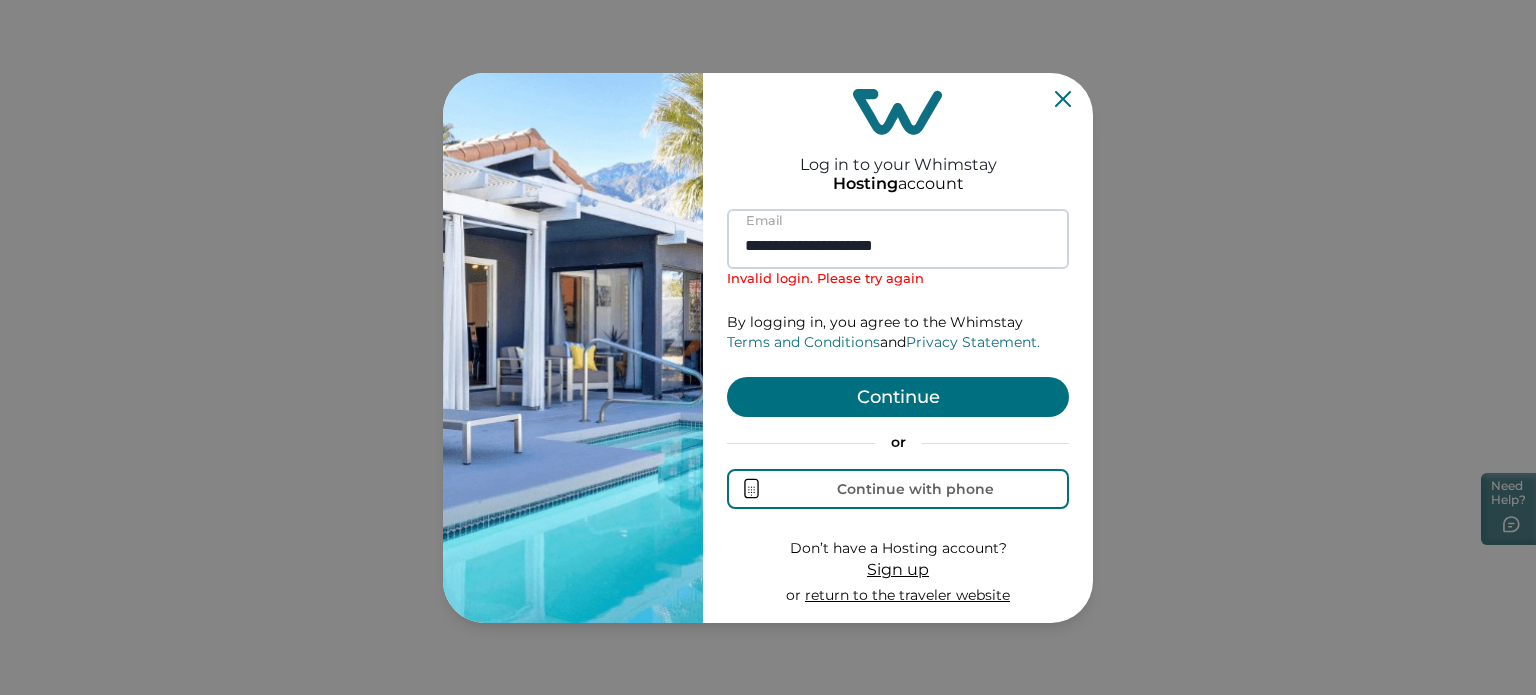click on "**********" at bounding box center [898, 239] 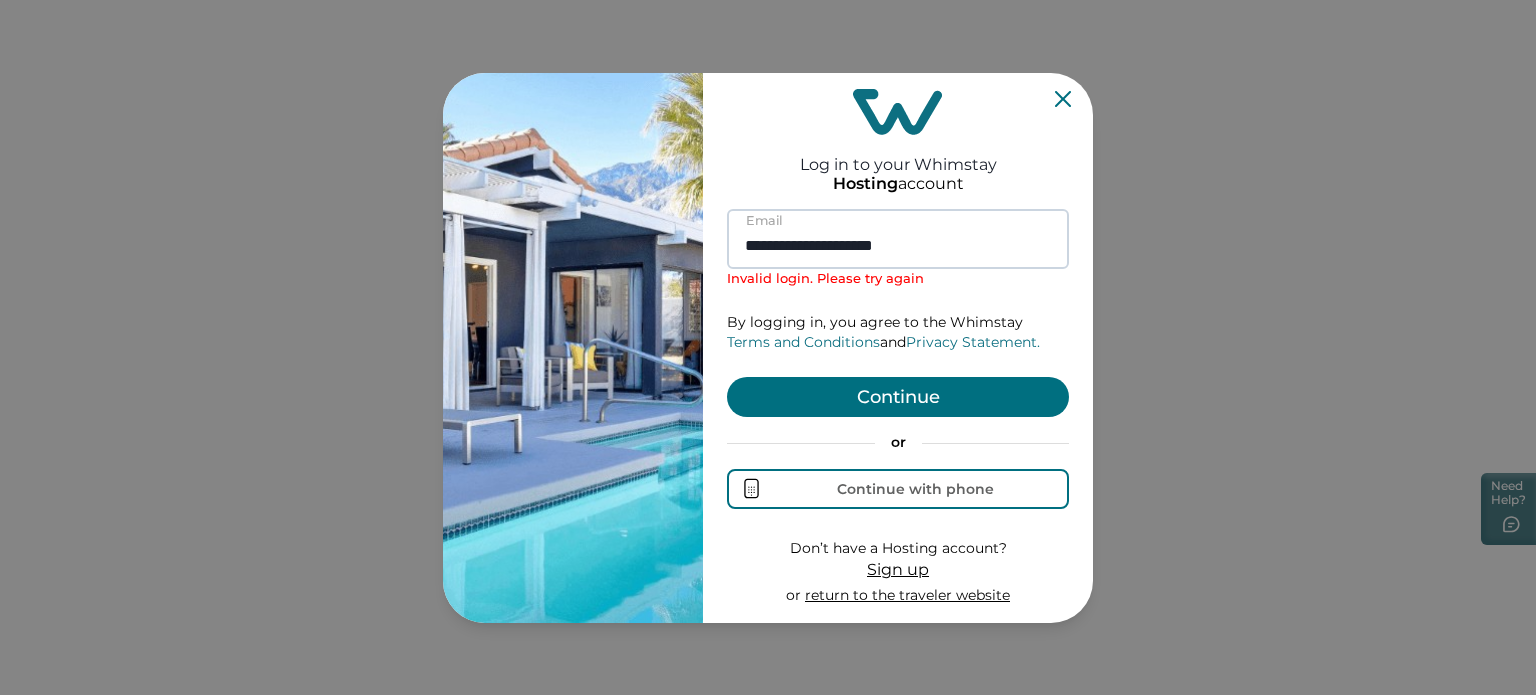 click on "**********" at bounding box center [898, 239] 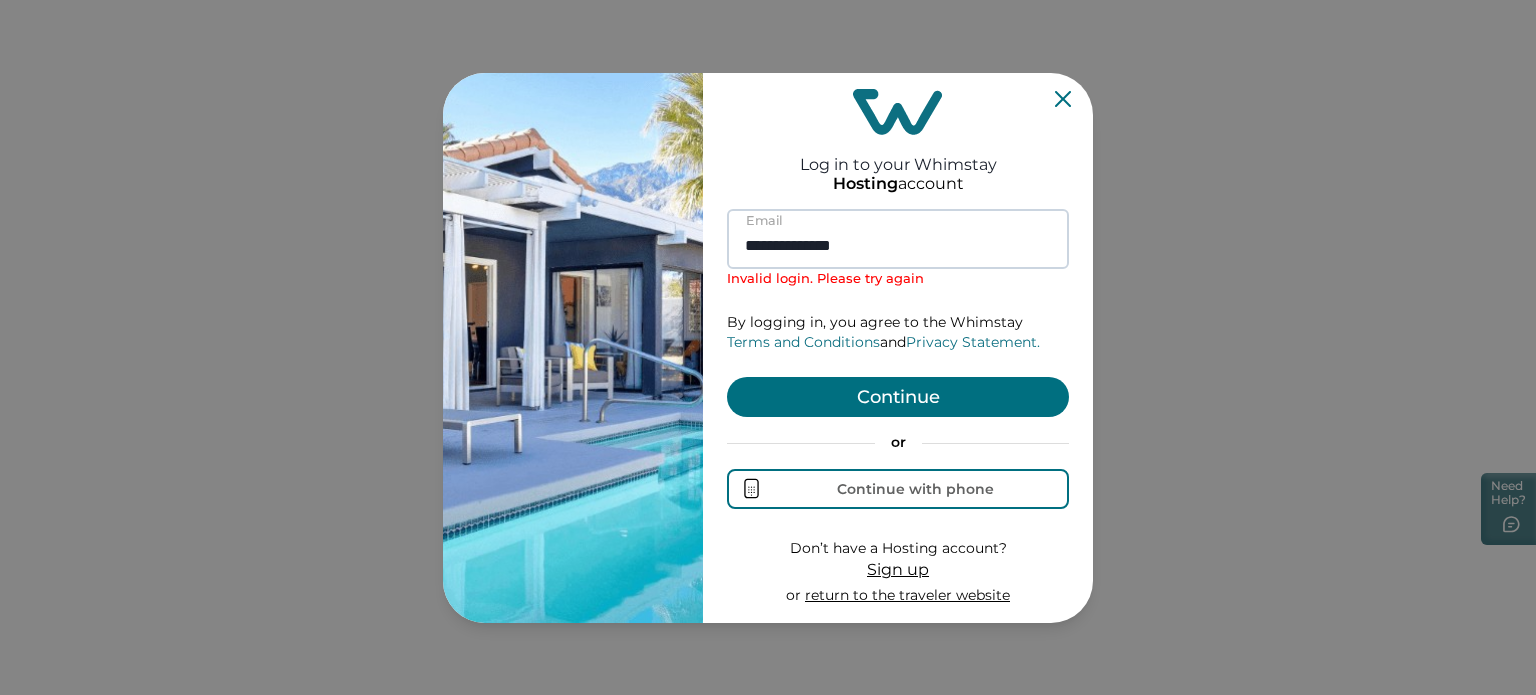 click on "**********" at bounding box center (898, 239) 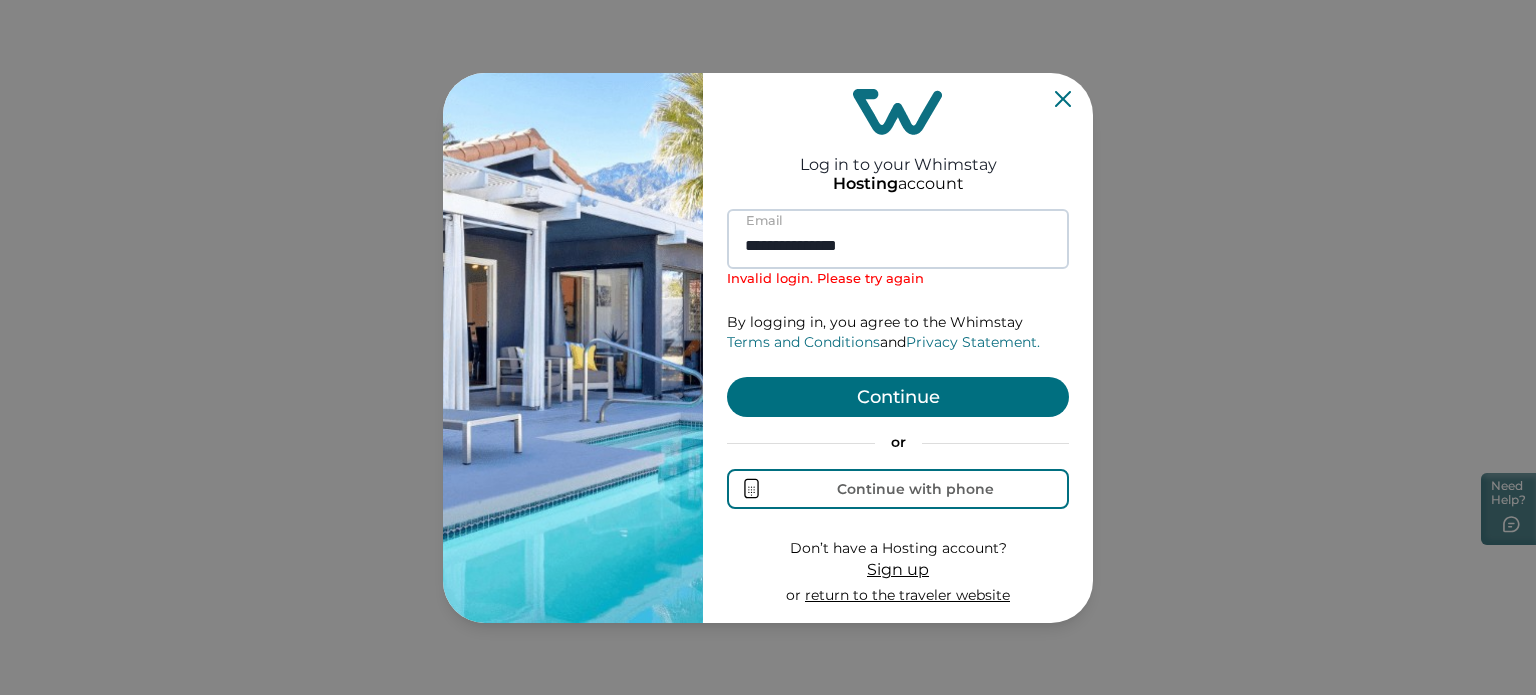 click on "Continue" at bounding box center [898, 397] 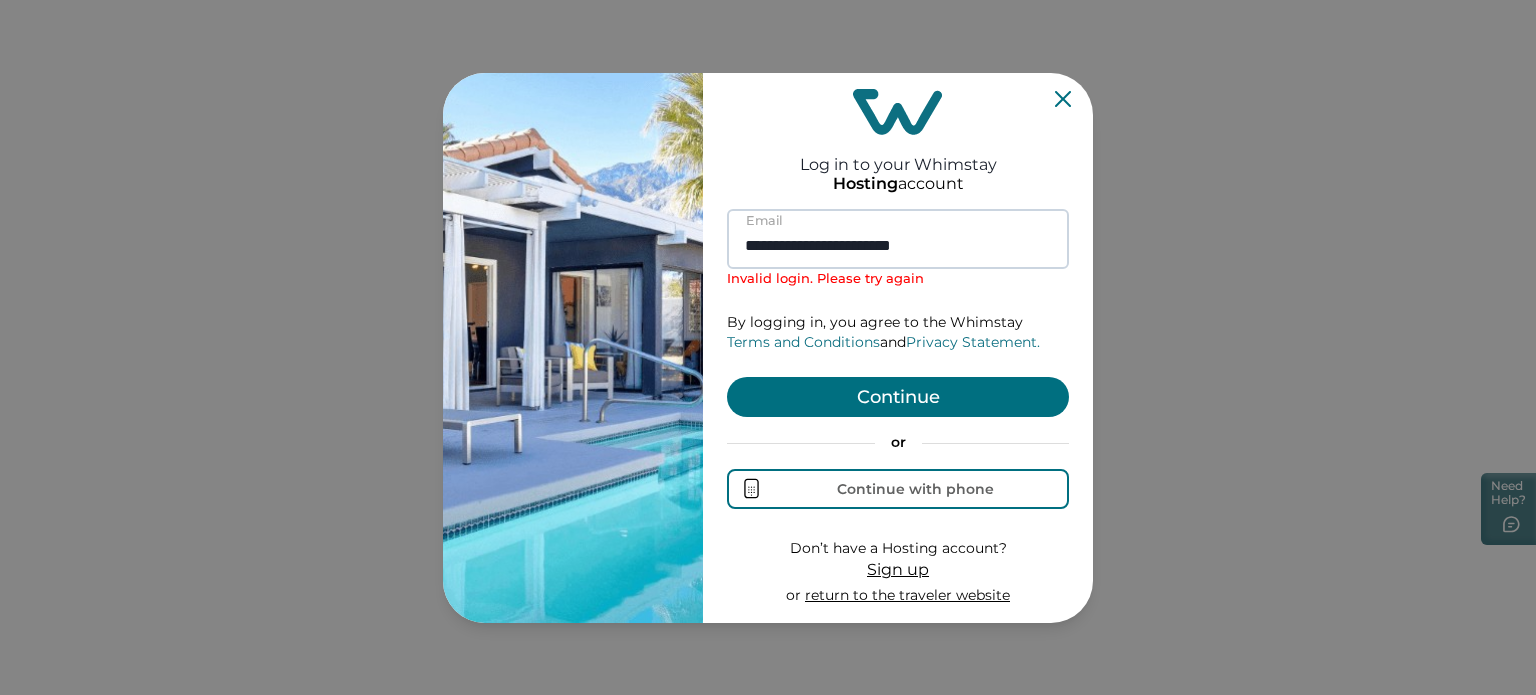 type on "**********" 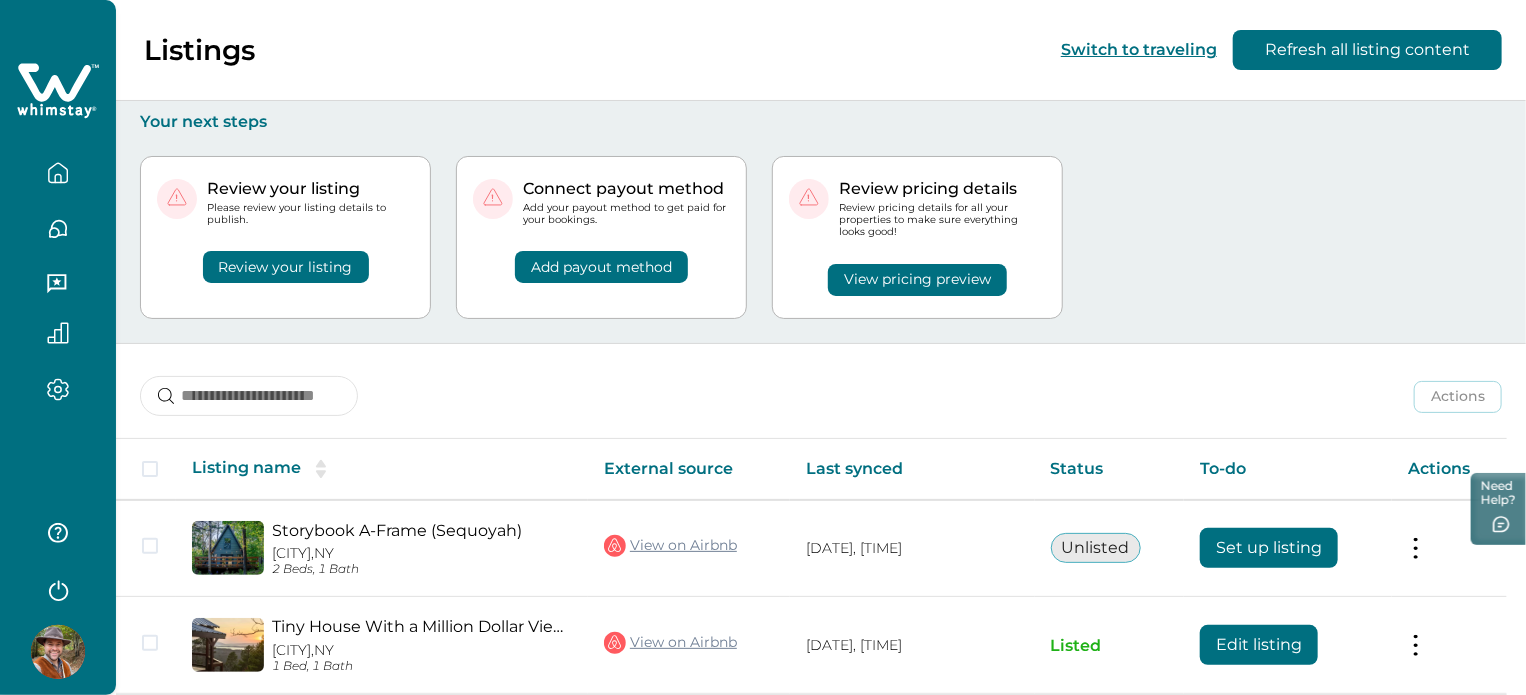 click on "Actions Actions Publish listing Unlist listing" at bounding box center [821, 381] 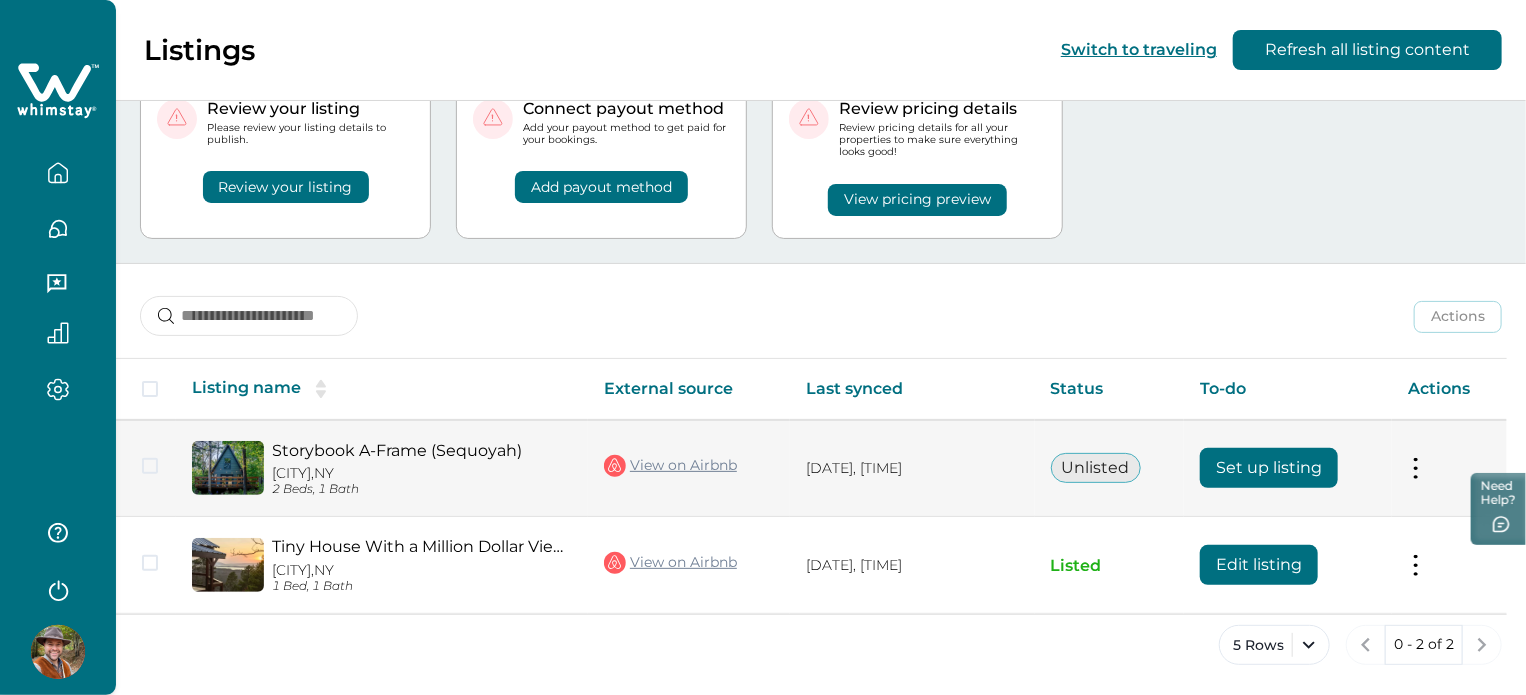 click on "Set up listing" at bounding box center (1269, 468) 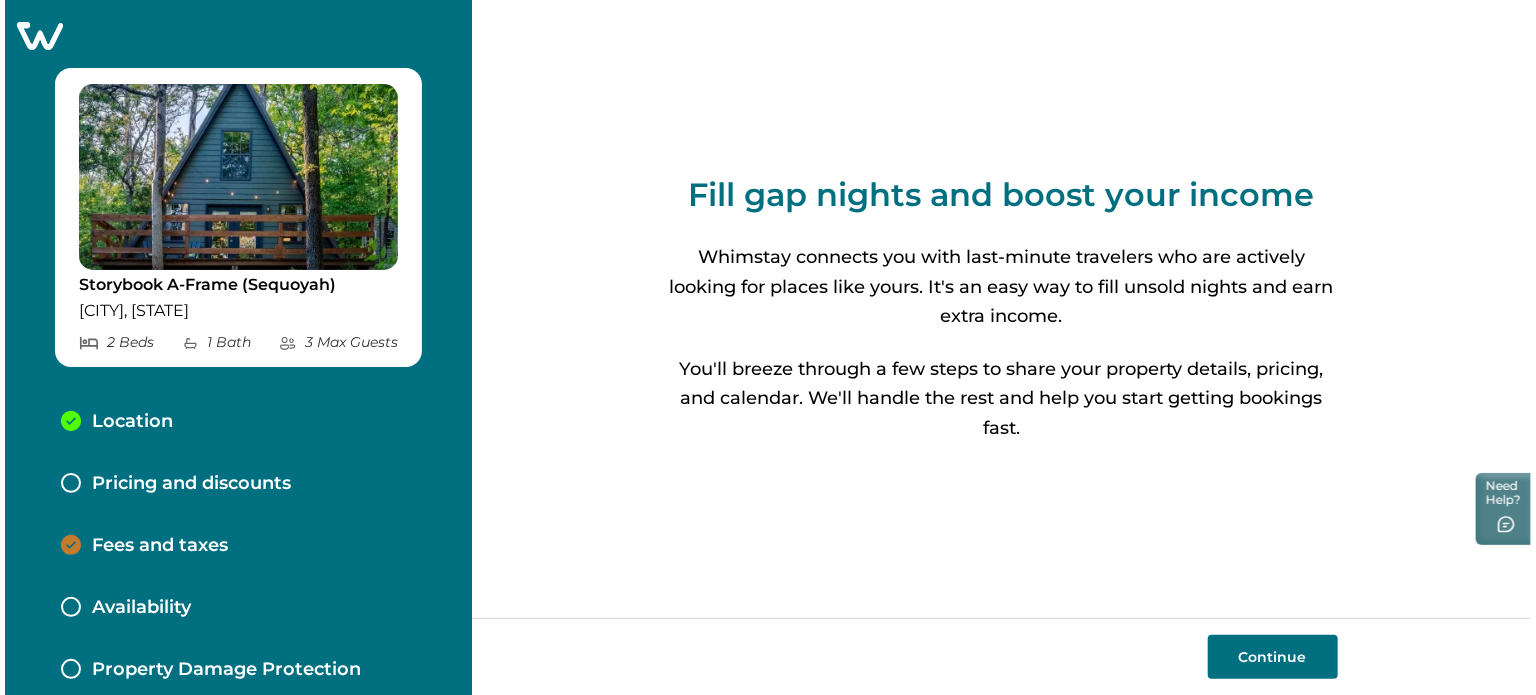 scroll, scrollTop: 0, scrollLeft: 0, axis: both 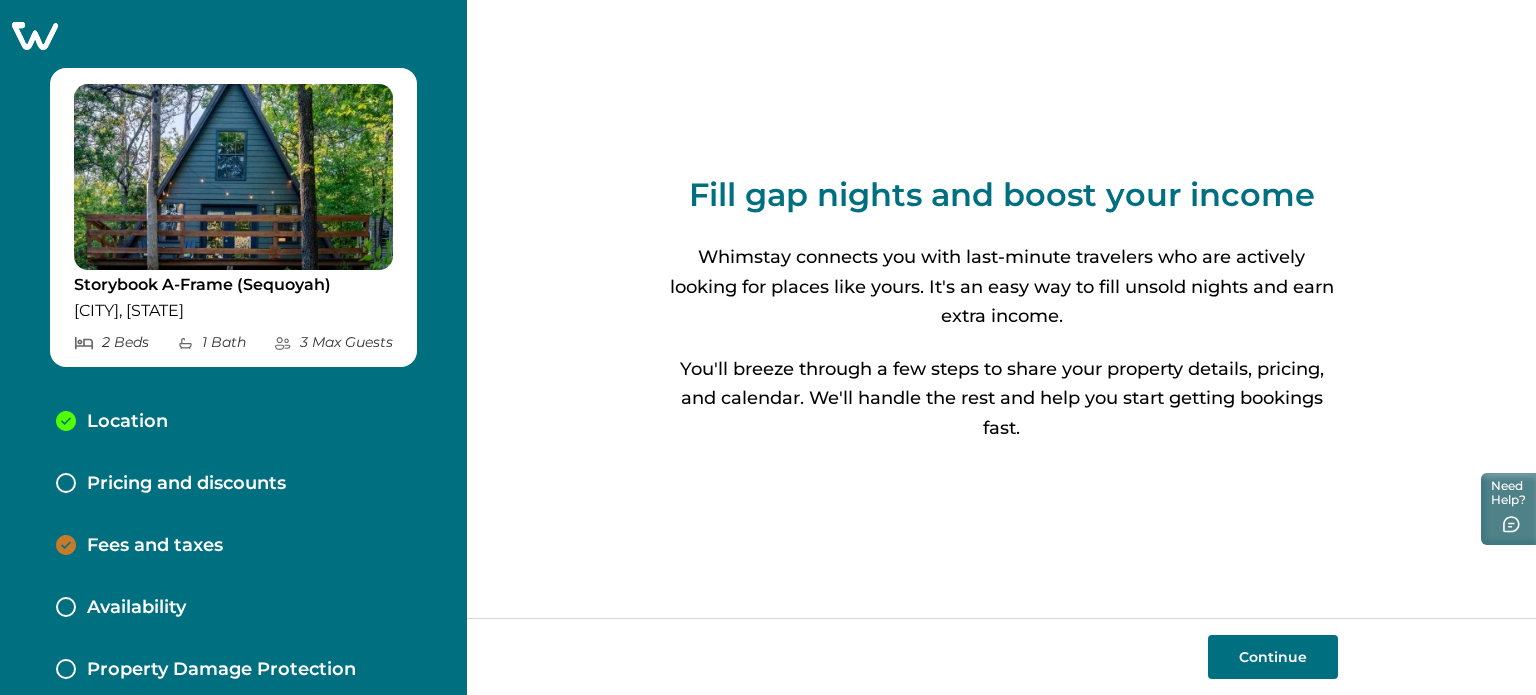 click on "Storybook A-Frame (Sequoyah) [CITY], [STATE]   2   Bed s   1   Bath   3   Max Guest s Location Pricing and discounts Fees and taxes Availability Property Damage Protection Cancellation Policy Minimum Age Requirement Calendar Sync" at bounding box center (233, 347) 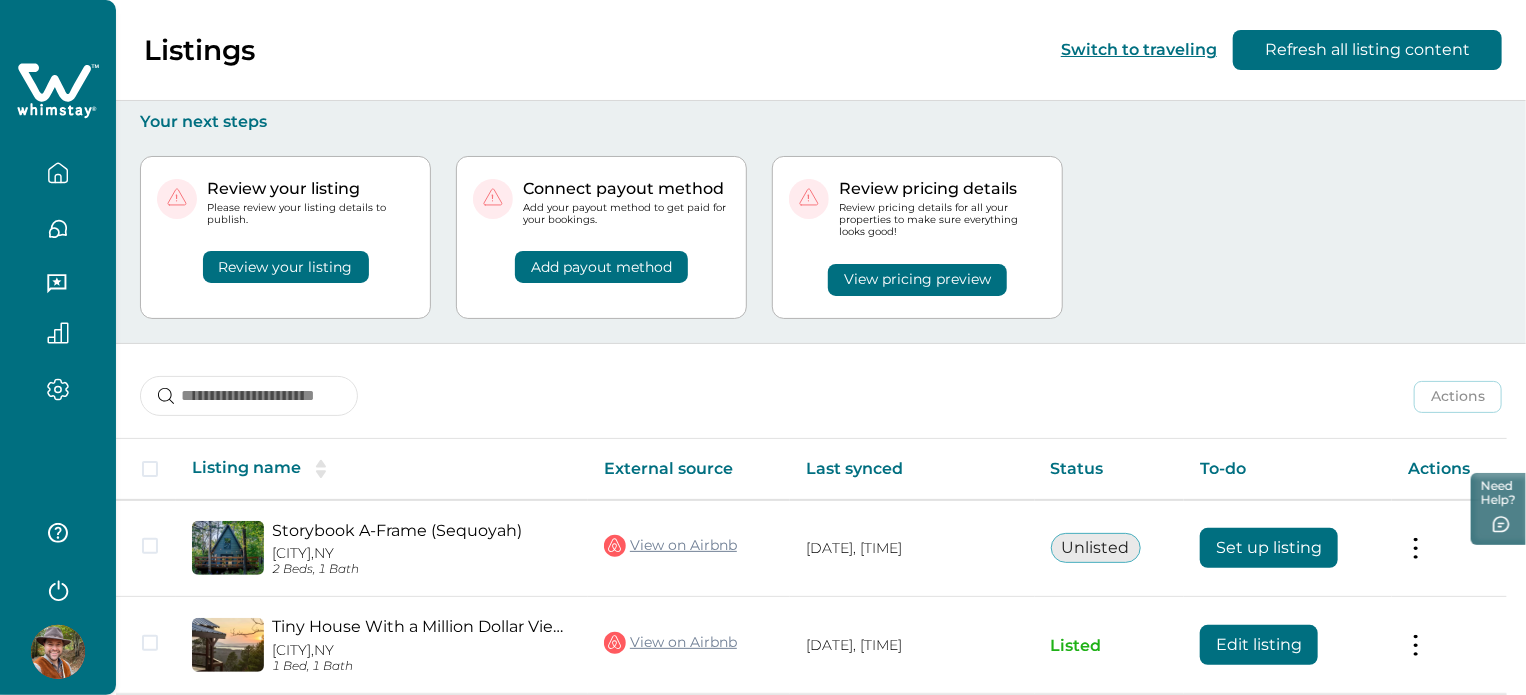 click 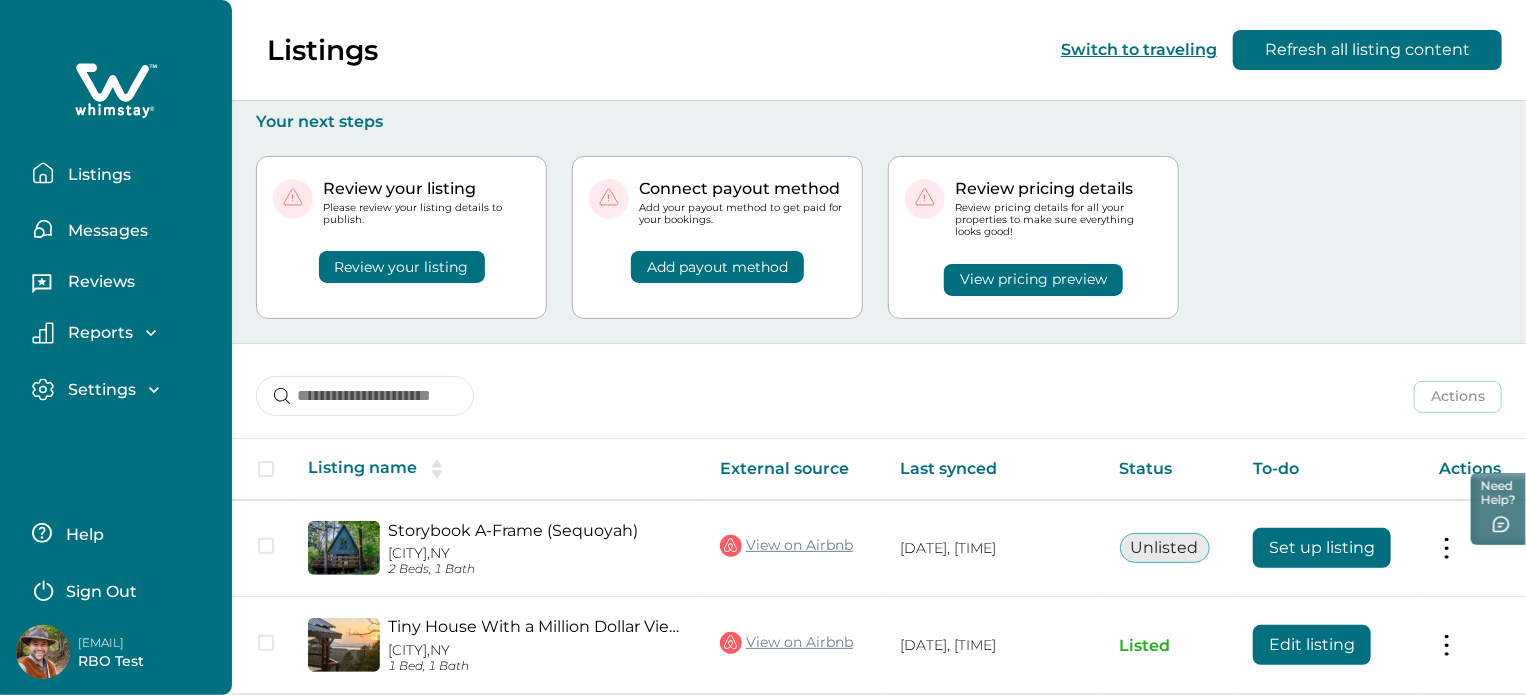 click 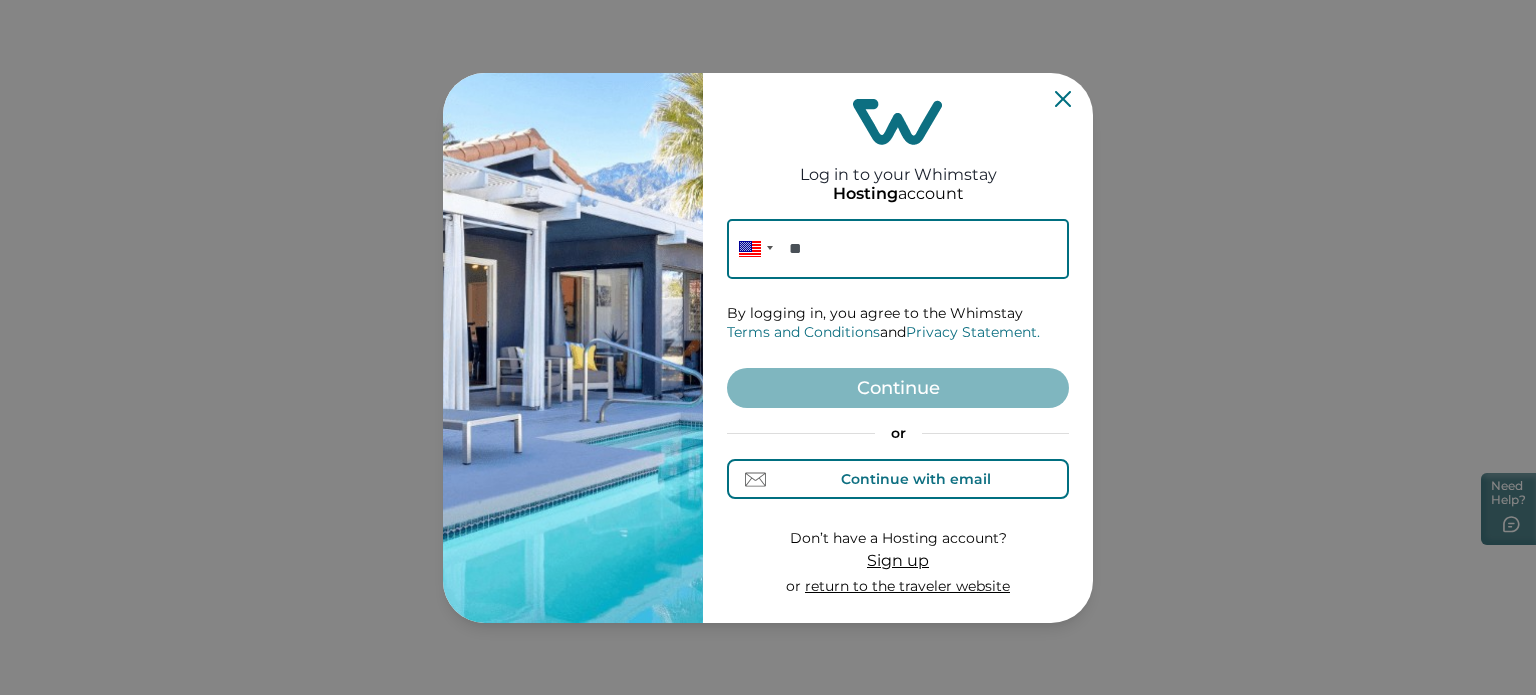 click on "Continue with email" at bounding box center [898, 479] 